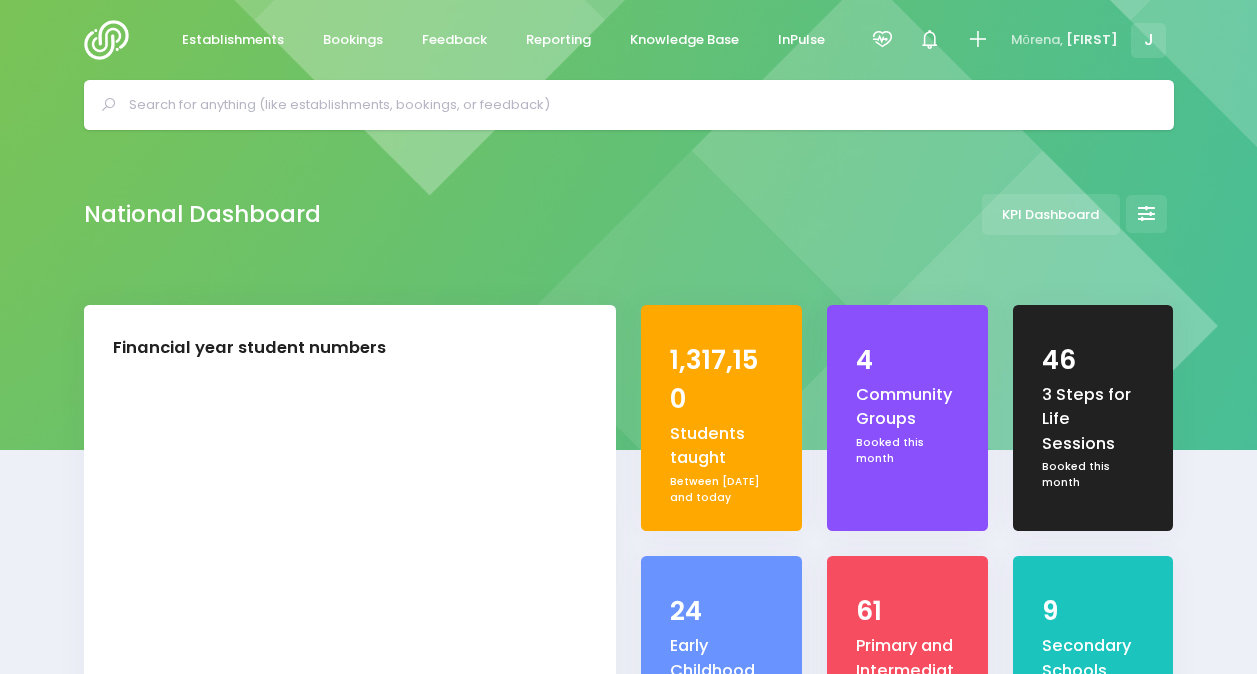 select on "5" 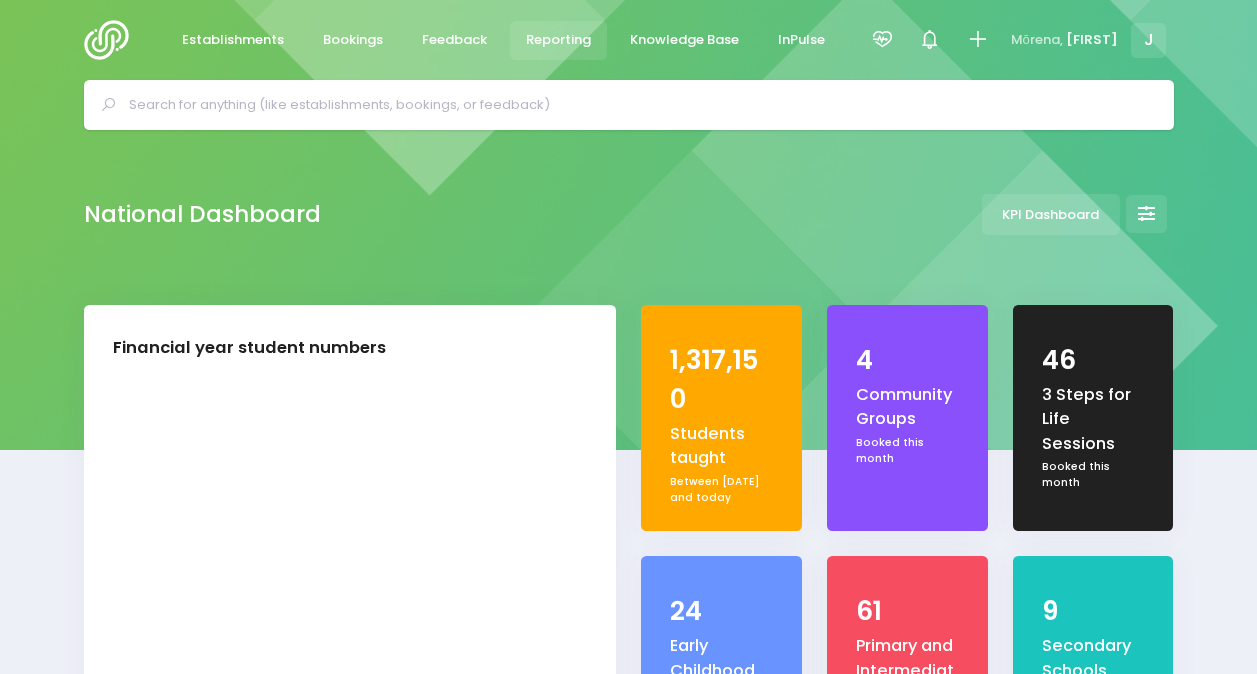 scroll, scrollTop: 0, scrollLeft: 0, axis: both 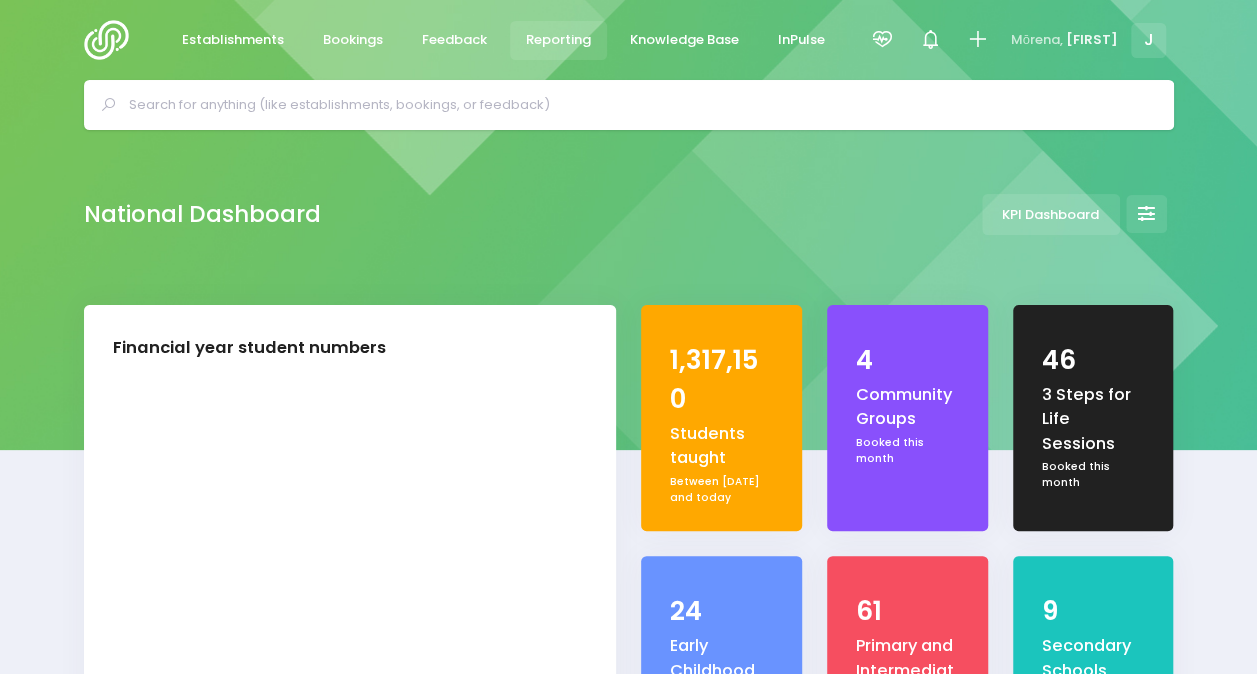 click on "Reporting" at bounding box center [558, 40] 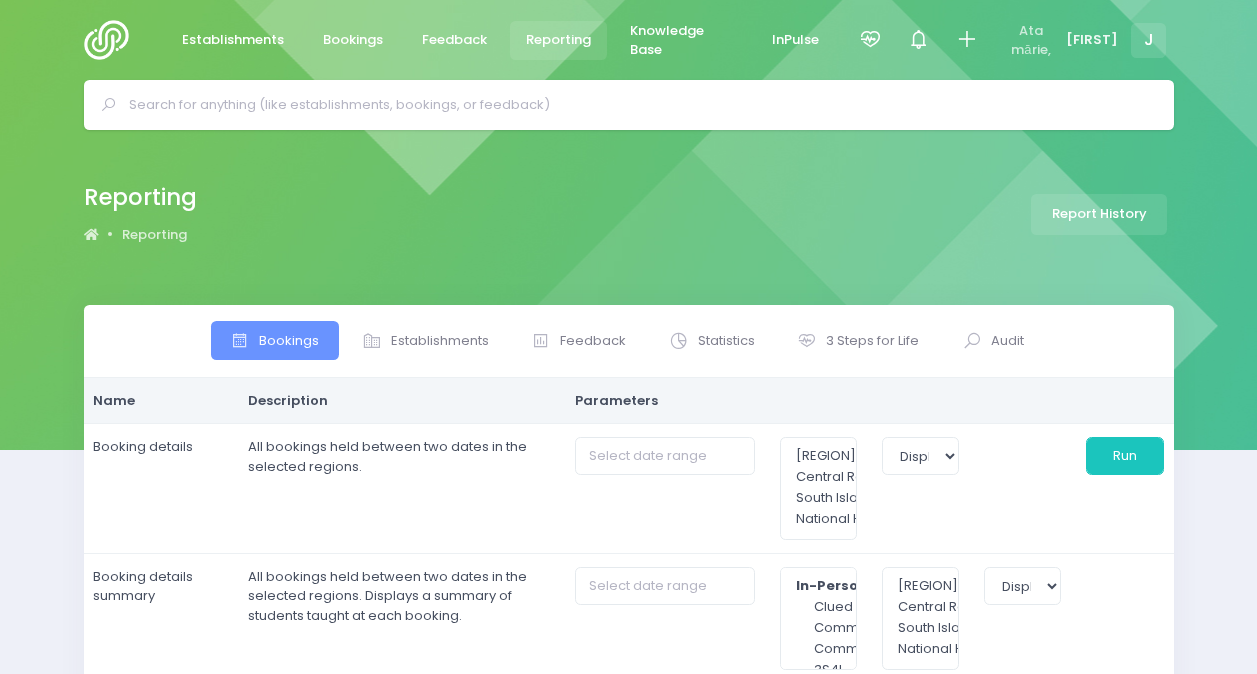 select 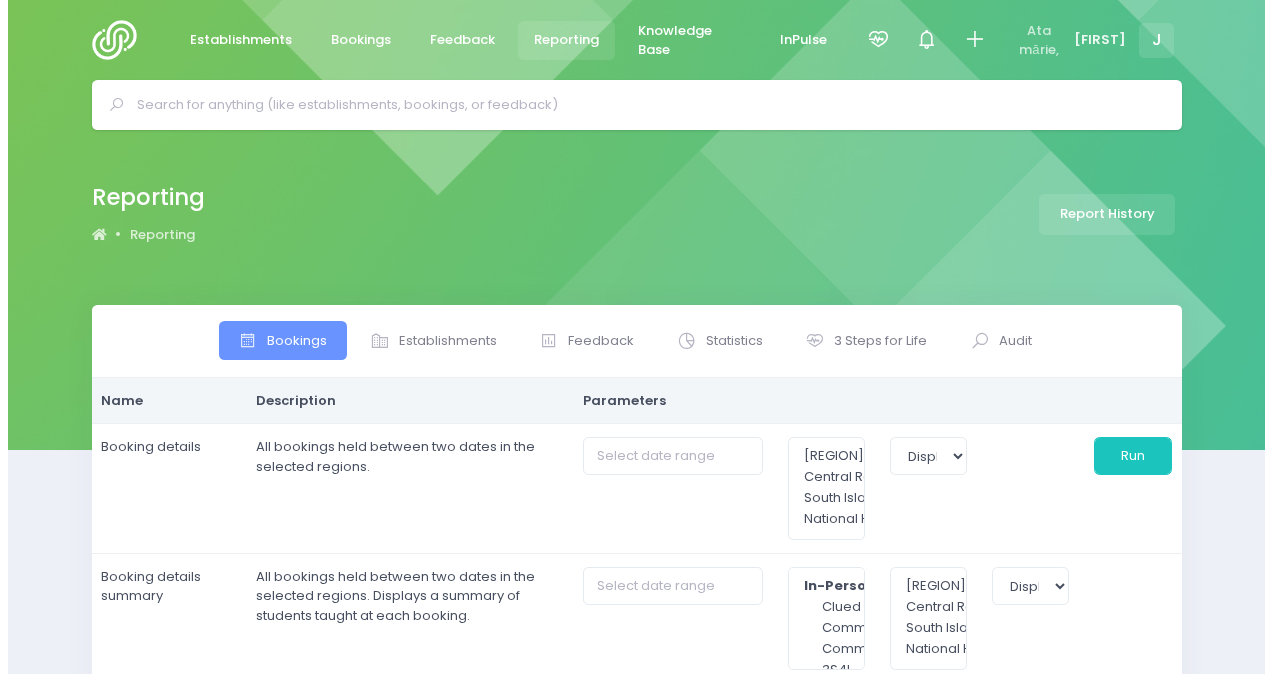 scroll, scrollTop: 0, scrollLeft: 0, axis: both 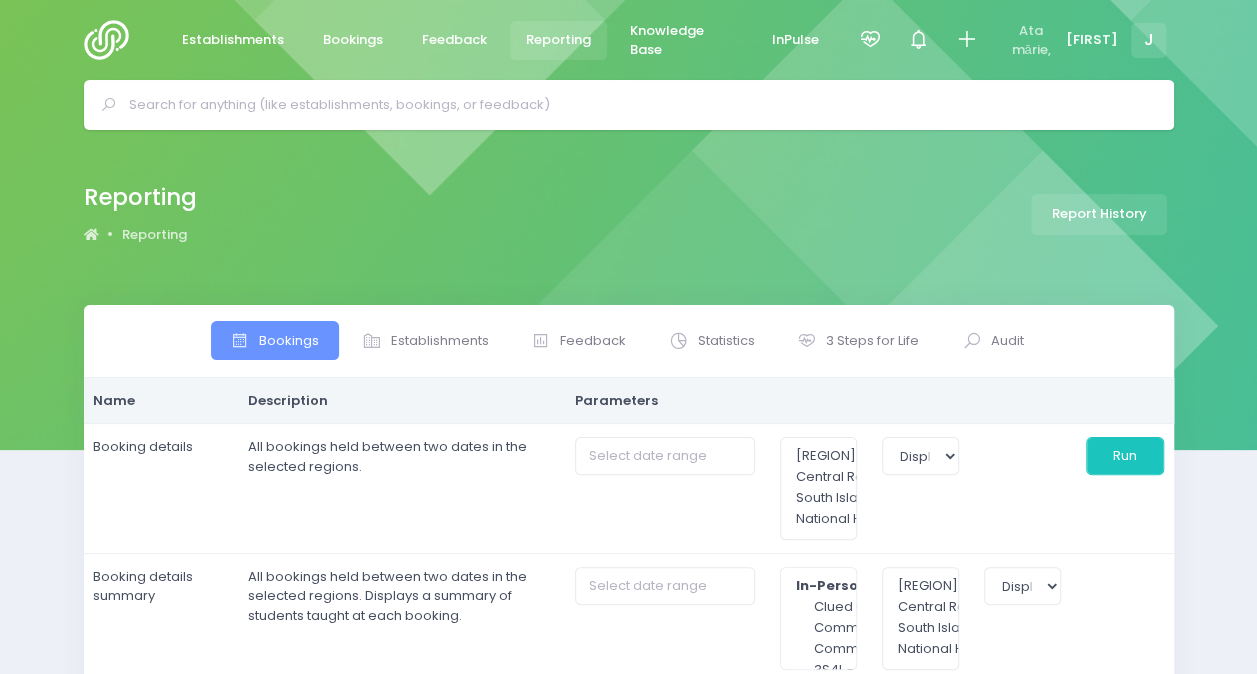 type on "[DATE] to [DATE]" 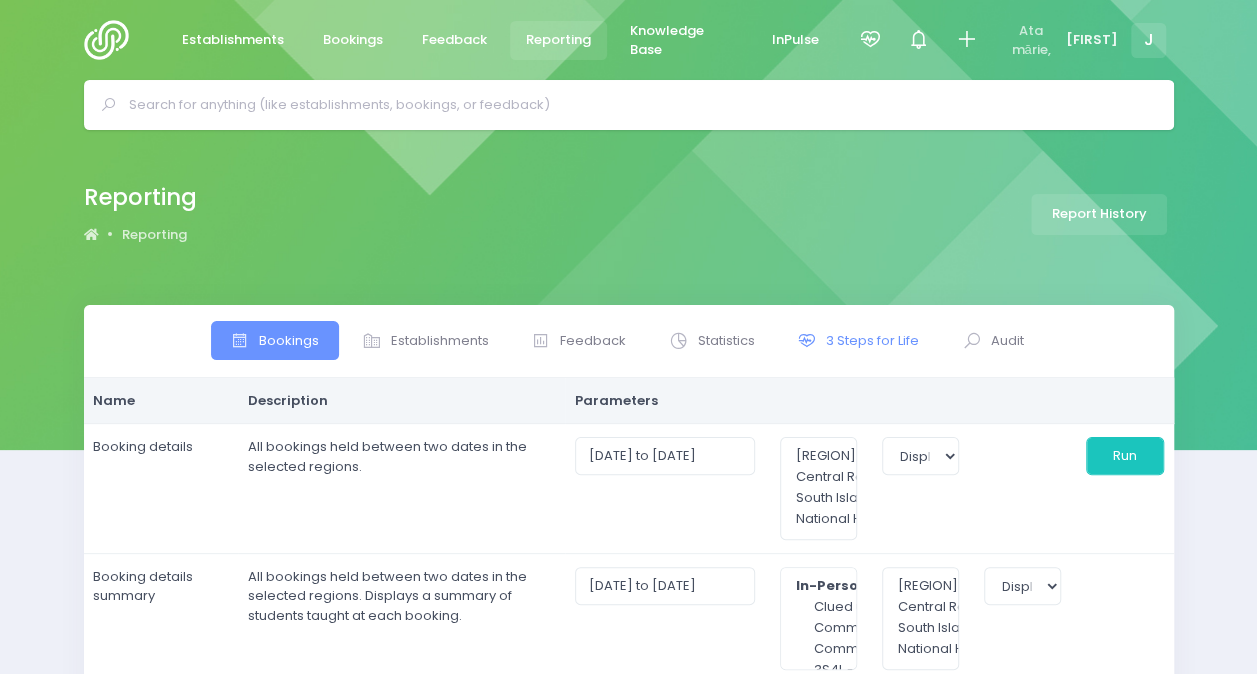 select 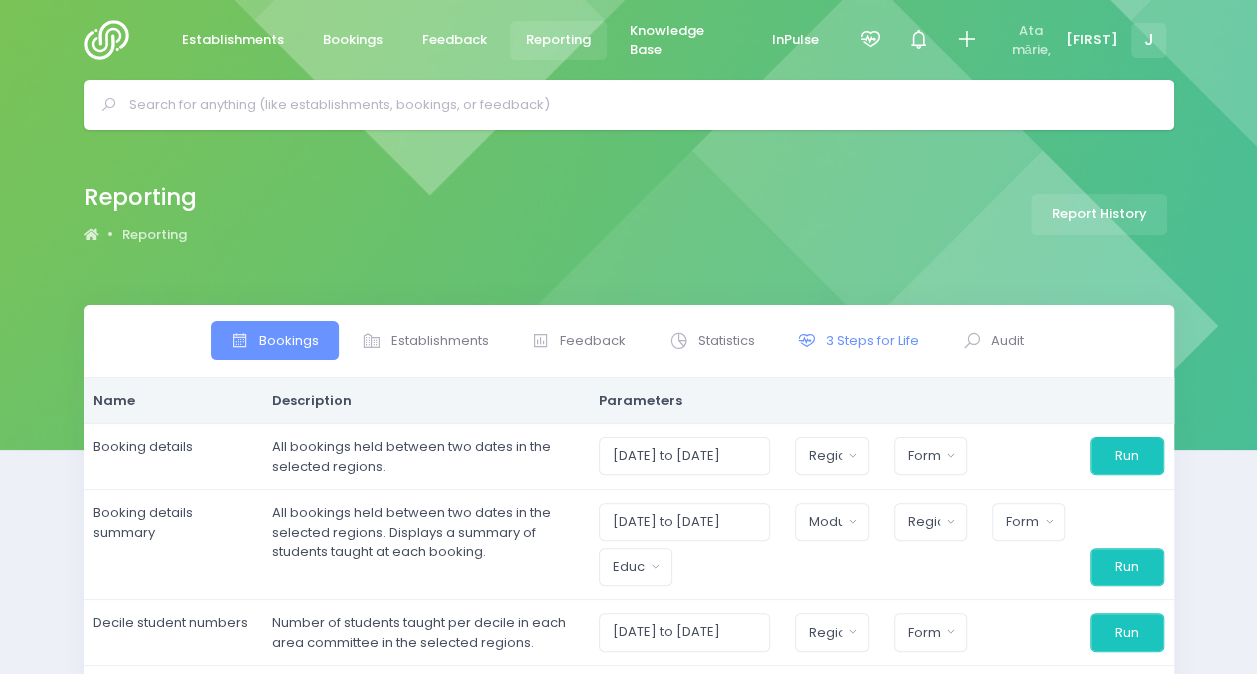 click on "3 Steps for Life" at bounding box center [872, 341] 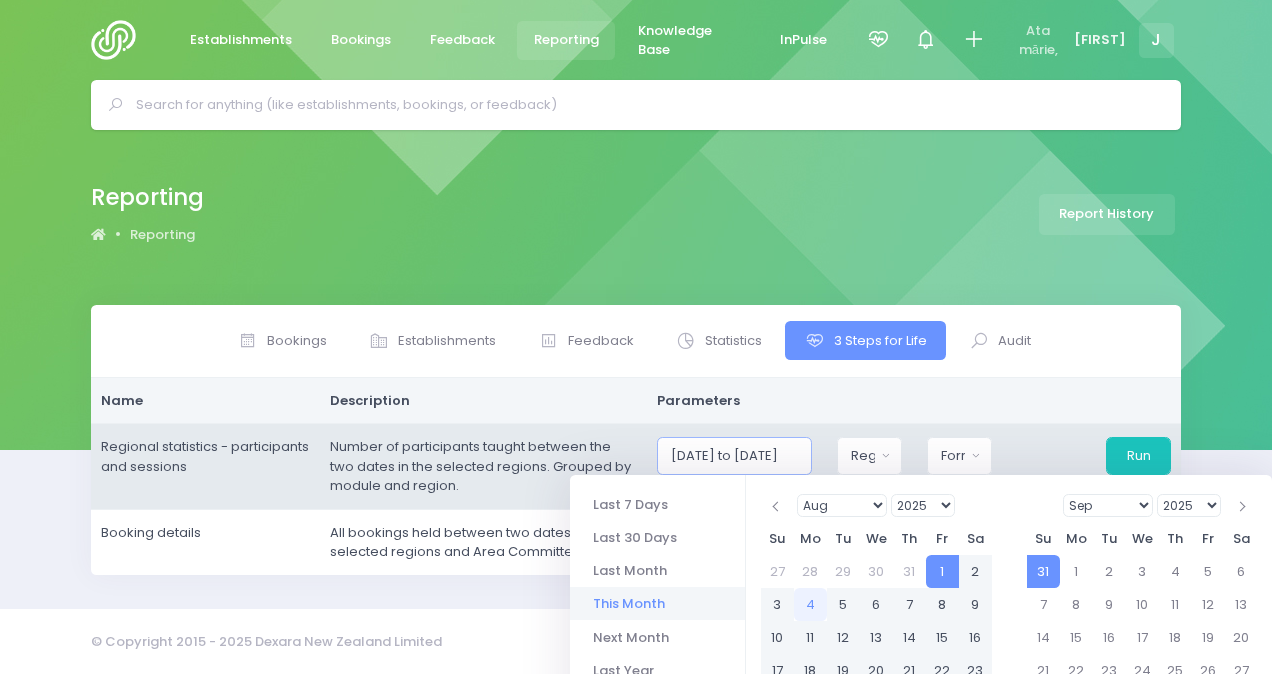 click on "[DATE] to [DATE]" at bounding box center (734, 456) 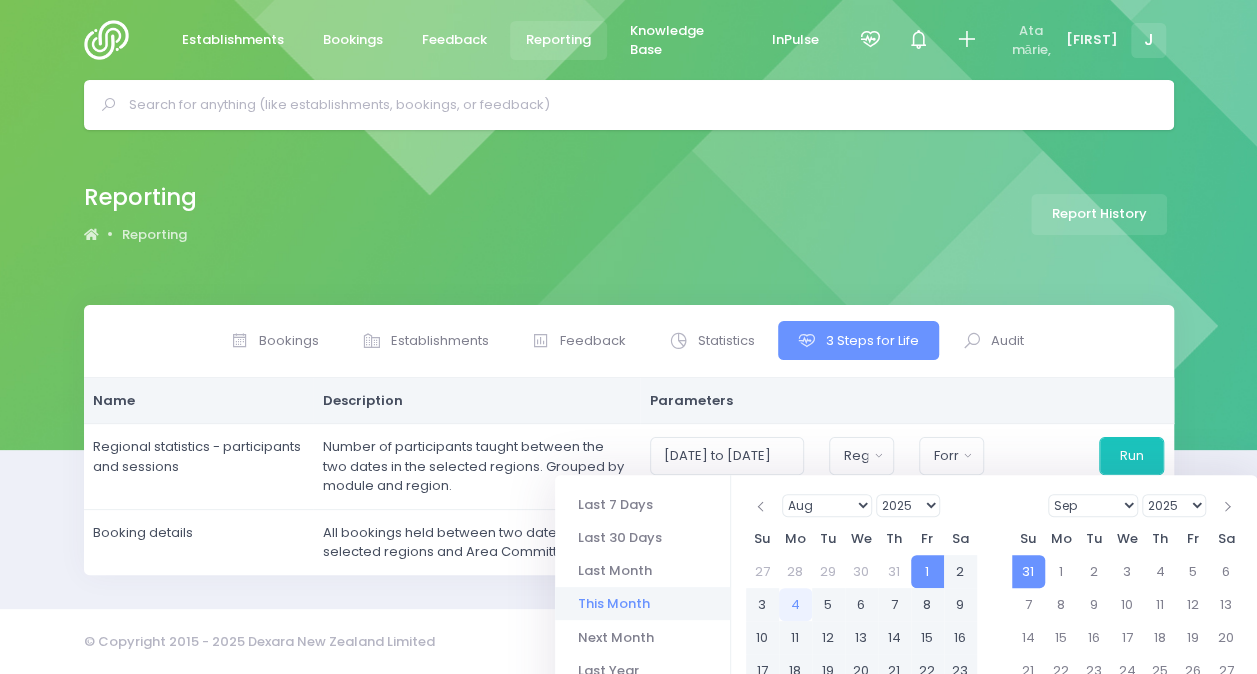 click on "1925 1926 1927 1928 1929 1930 1931 1932 1933 1934 1935 1936 1937 1938 1939 1940 1941 1942 1943 1944 1945 1946 1947 1948 1949 1950 1951 1952 1953 1954 1955 1956 1957 1958 1959 1960 1961 1962 1963 1964 1965 1966 1967 1968 1969 1970 1971 1972 1973 1974 1975 1976 1977 1978 1979 1980 1981 1982 1983 1984 1985 1986 1987 1988 1989 1990 1991 1992 1993 1994 1995 1996 1997 1998 1999 2000 2001 2002 2003 2004 2005 2006 2007 2008 2009 2010 2011 2012 2013 2014 2015 2016 2017 2018 2019 2020 2021 2022 2023 2024 2025 2026 2027 2028 2029 2030 2031 2032 2033 2034 2035 2036 2037 2038 2039 2040 2041 2042 2043 2044 2045 2046 2047 2048 2049 2050 2051 2052 2053 2054 2055 2056 2057 2058 2059 2060 2061 2062 2063 2064 2065 2066 2067 2068 2069 2070 2071 2072 2073 2074 2075 2076 2077 2078 2079 2080 2081 2082 2083 2084 2085 2086 2087 2088 2089 2090 2091 2092 2093 2094 2095 2096 2097 2098 2099 2100 2101 2102 2103 2104 2105 2106 2107 2108 2109 2110 2111 2112 2113 2114 2115 2116 2117 2118 2119 2120 2121 2122 2123 2124 2125" at bounding box center [908, 505] 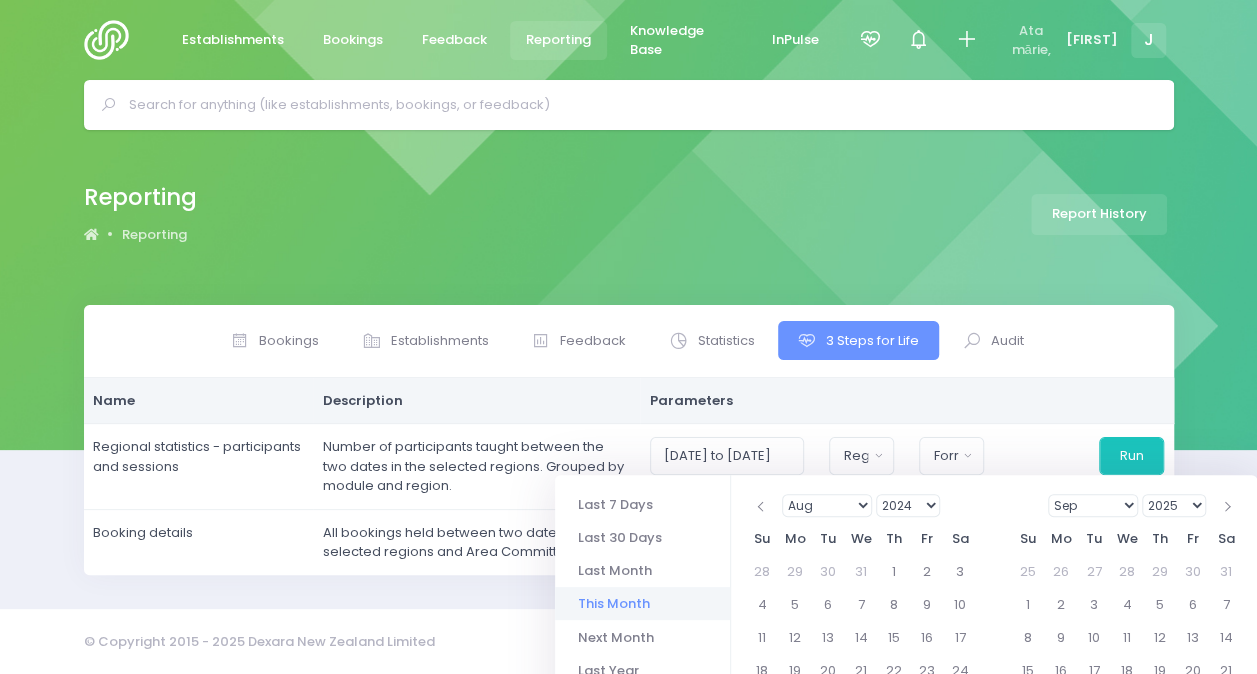click on "Jan Feb Mar Apr May Jun Jul Aug Sep Oct Nov Dec" at bounding box center [827, 505] 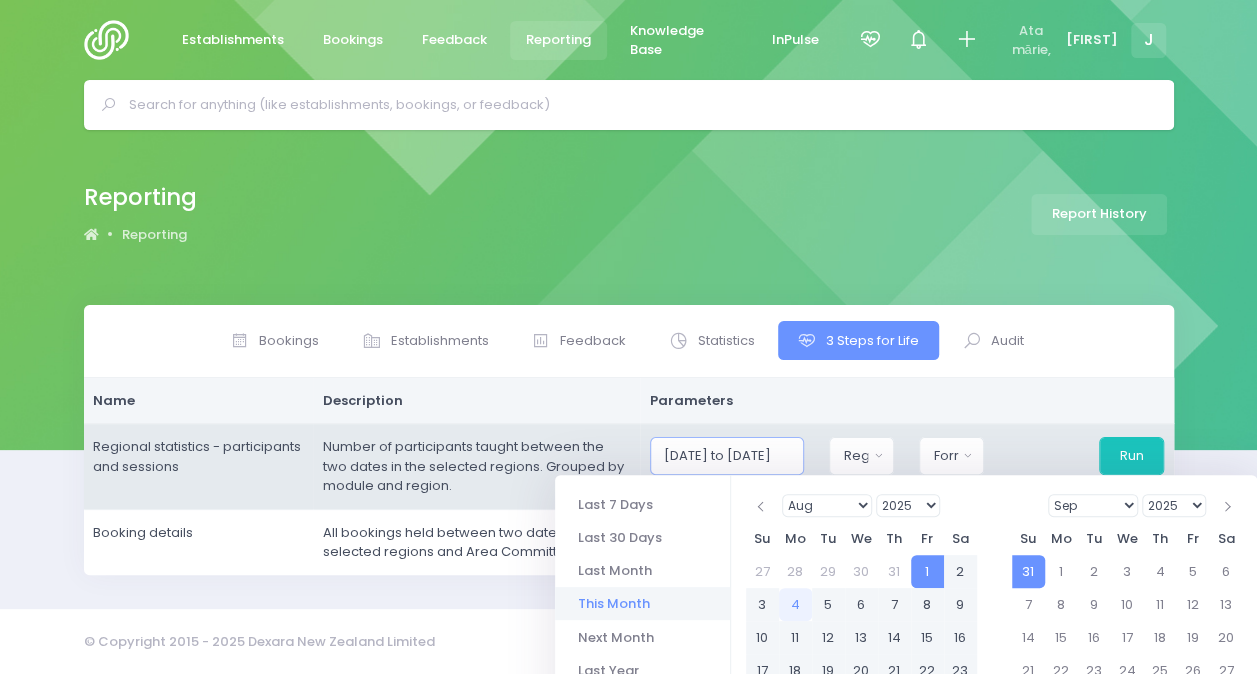 click on "[DATE] to [DATE]" at bounding box center [727, 456] 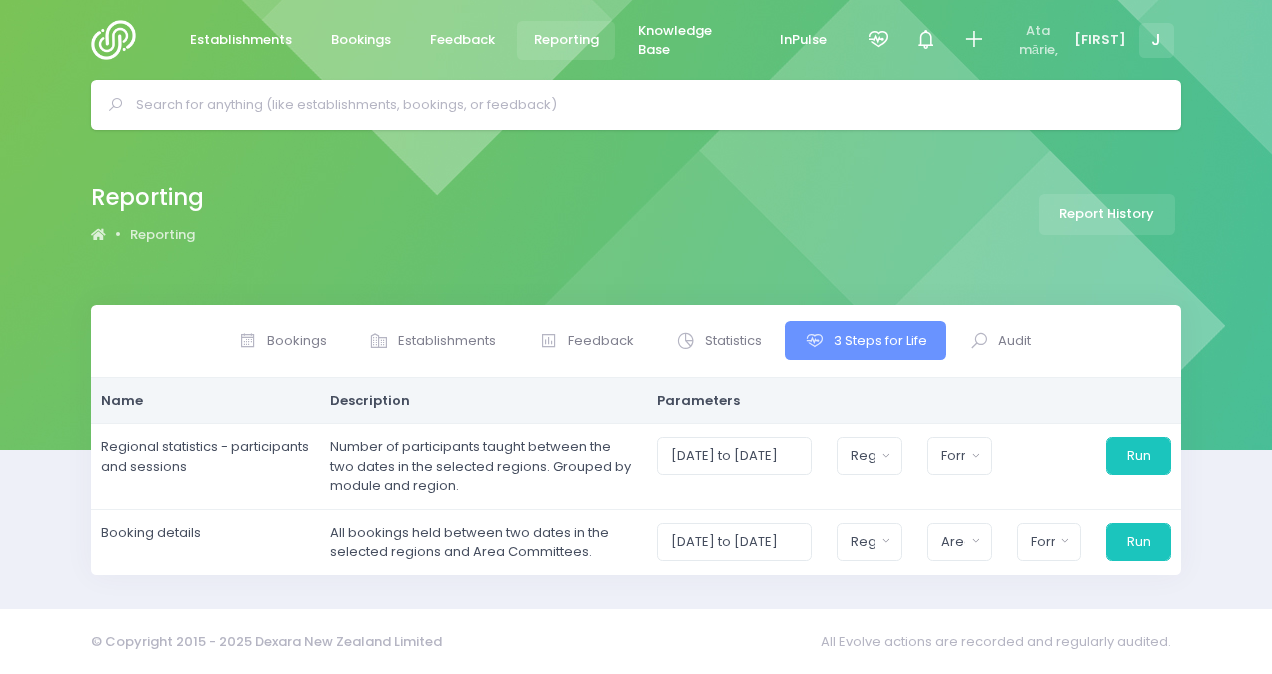 click on "Reporting
Reporting
Report History" at bounding box center (636, 217) 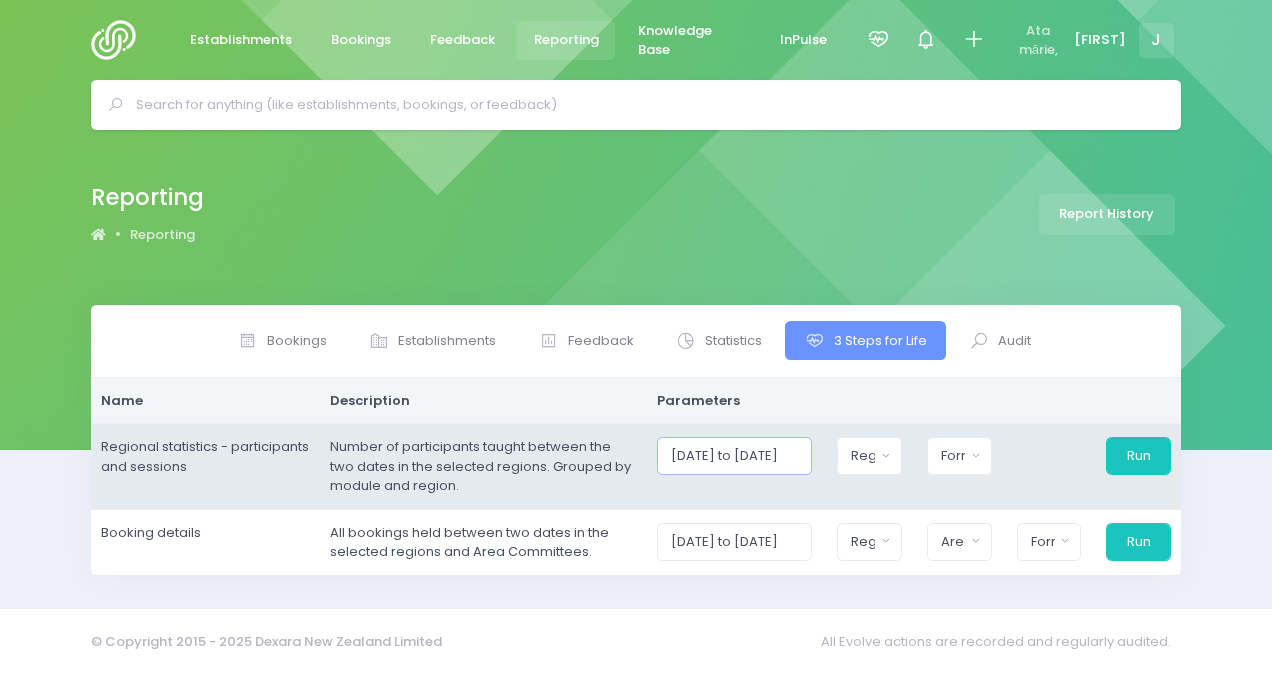 click on "[DATE] to [DATE]" at bounding box center (734, 456) 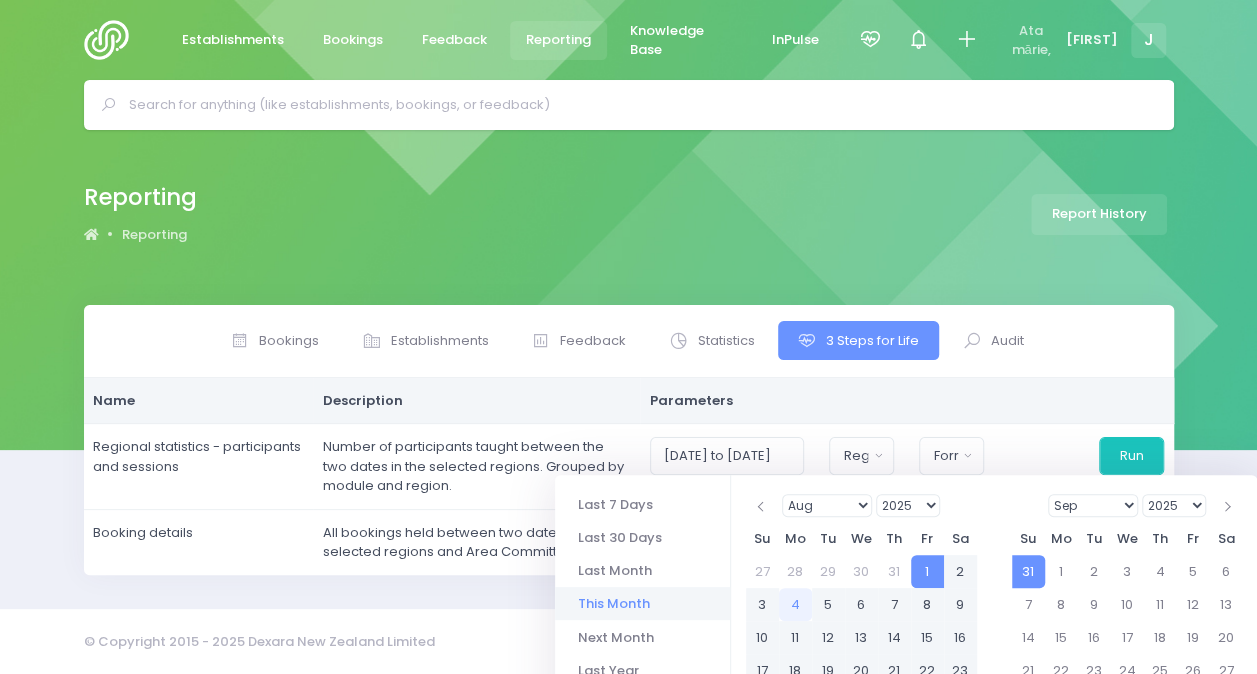 click on "Jan Feb Mar Apr May Jun Jul Aug Sep Oct Nov Dec" at bounding box center (827, 505) 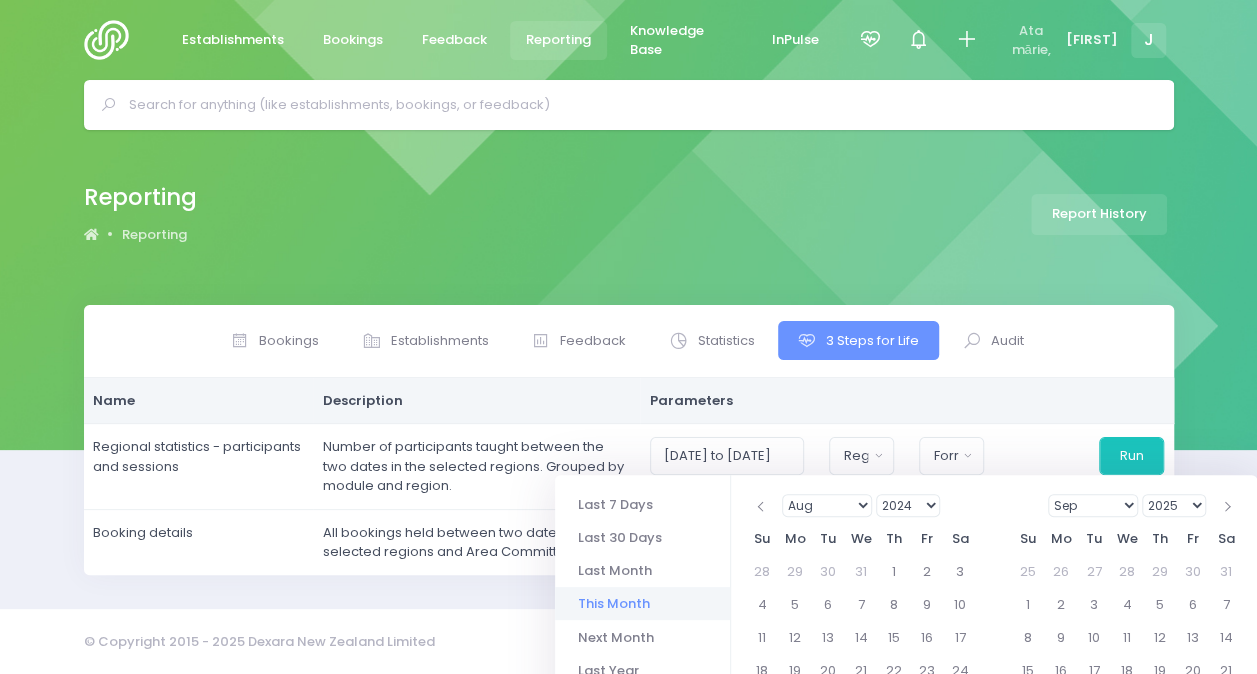 click on "Jan Feb Mar Apr May Jun Jul Aug Sep Oct Nov Dec" at bounding box center (827, 505) 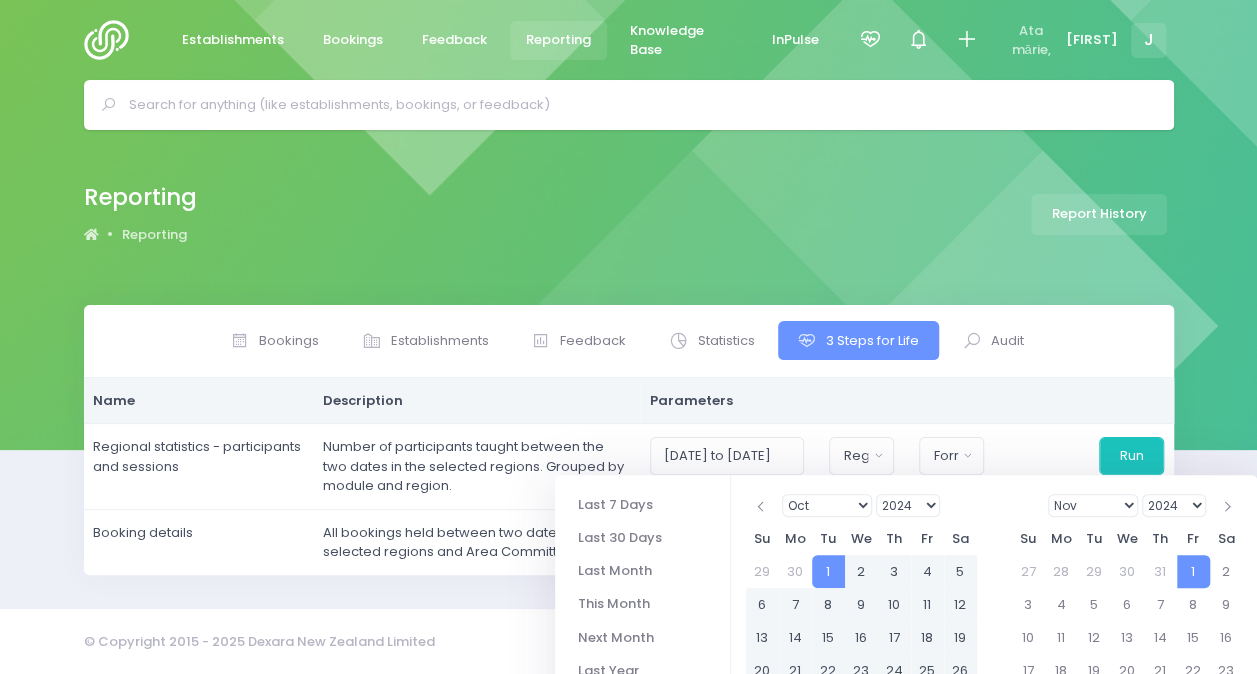 type on "[DATE] to [DATE]" 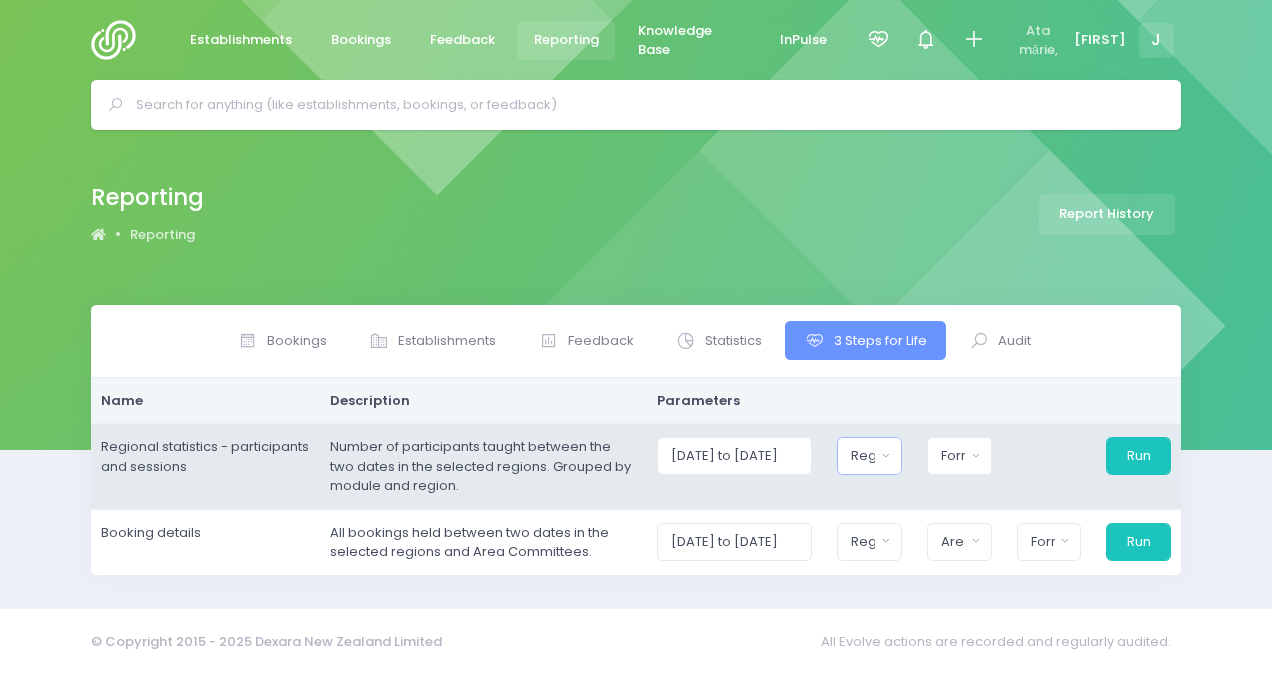 click on "Region" at bounding box center [869, 456] 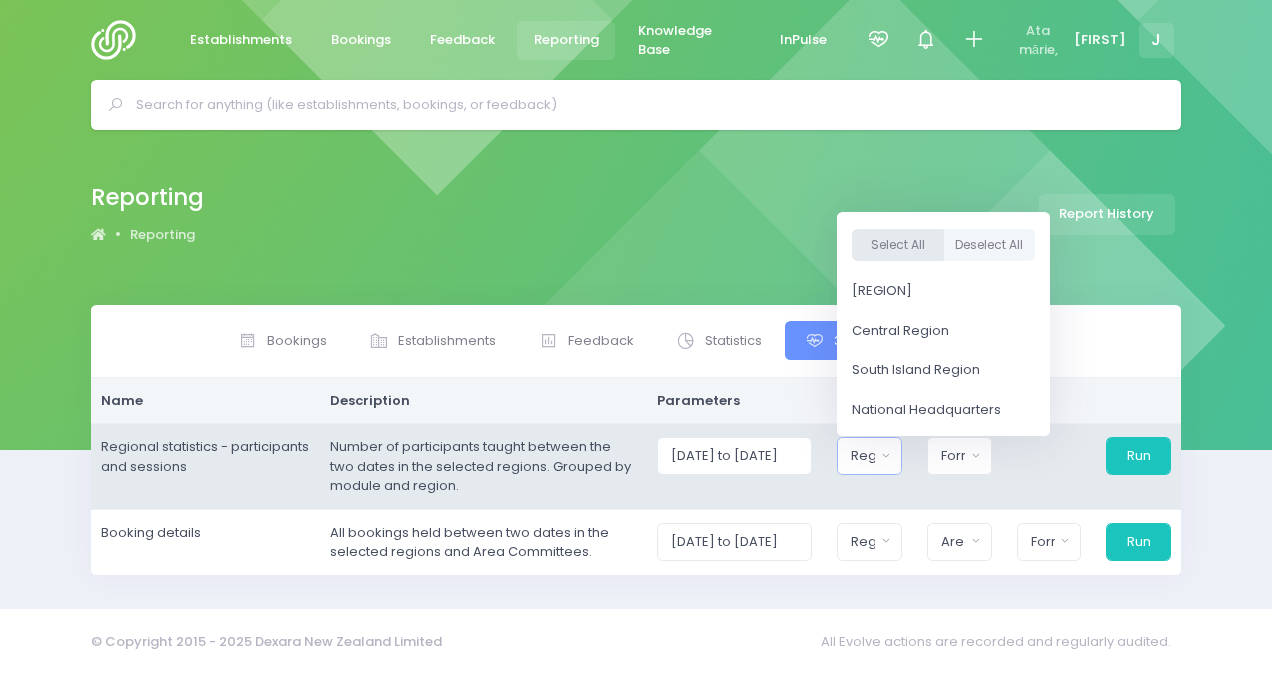 click on "Select All" at bounding box center (898, 245) 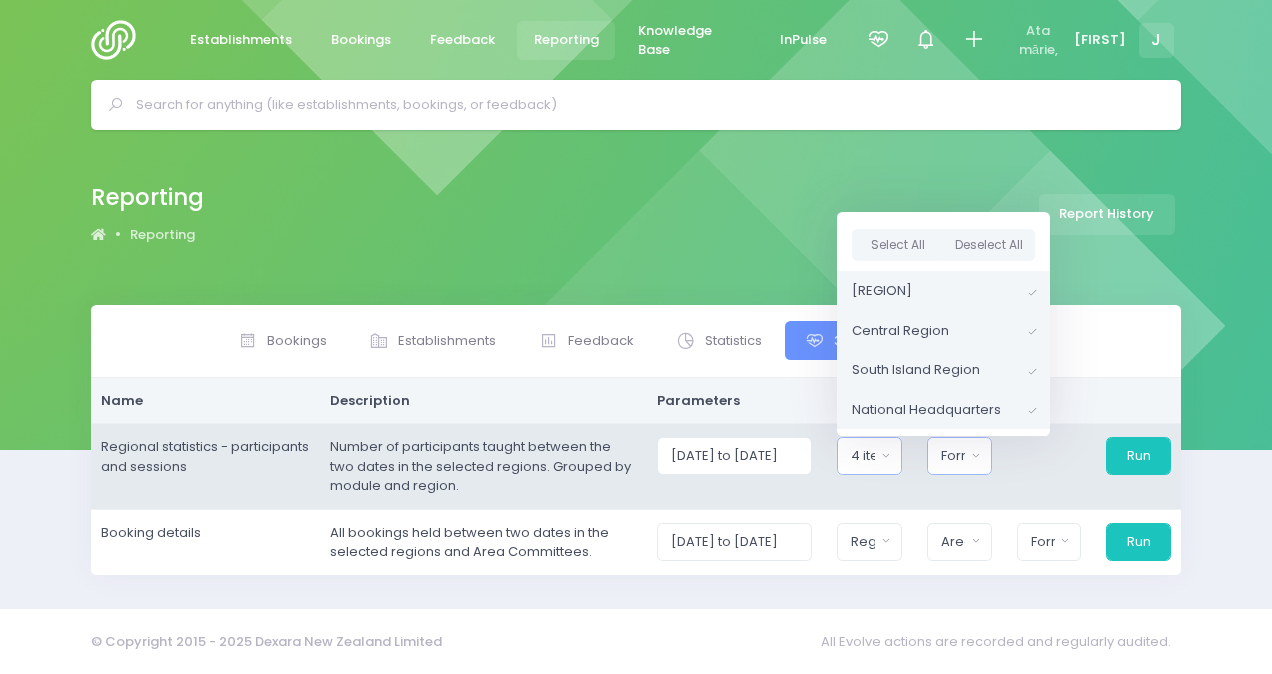 click on "Format" at bounding box center (953, 456) 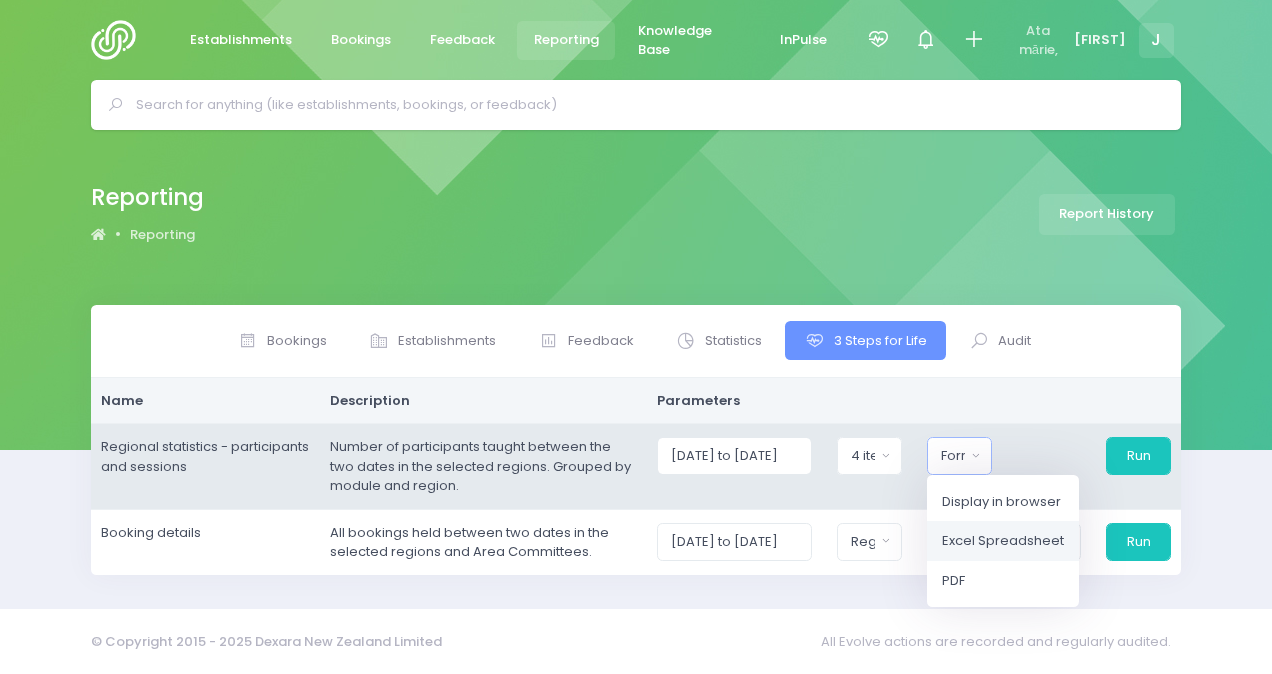 click on "Excel Spreadsheet" at bounding box center [1003, 541] 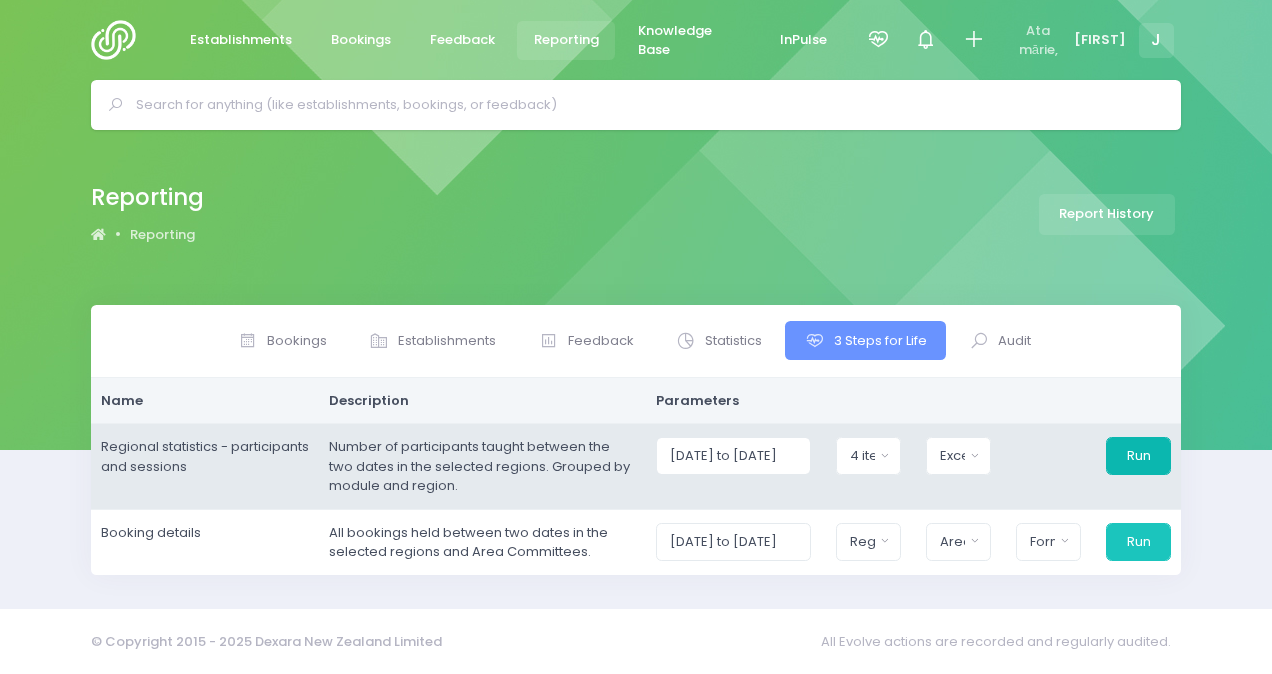 click on "Run" at bounding box center [1138, 456] 